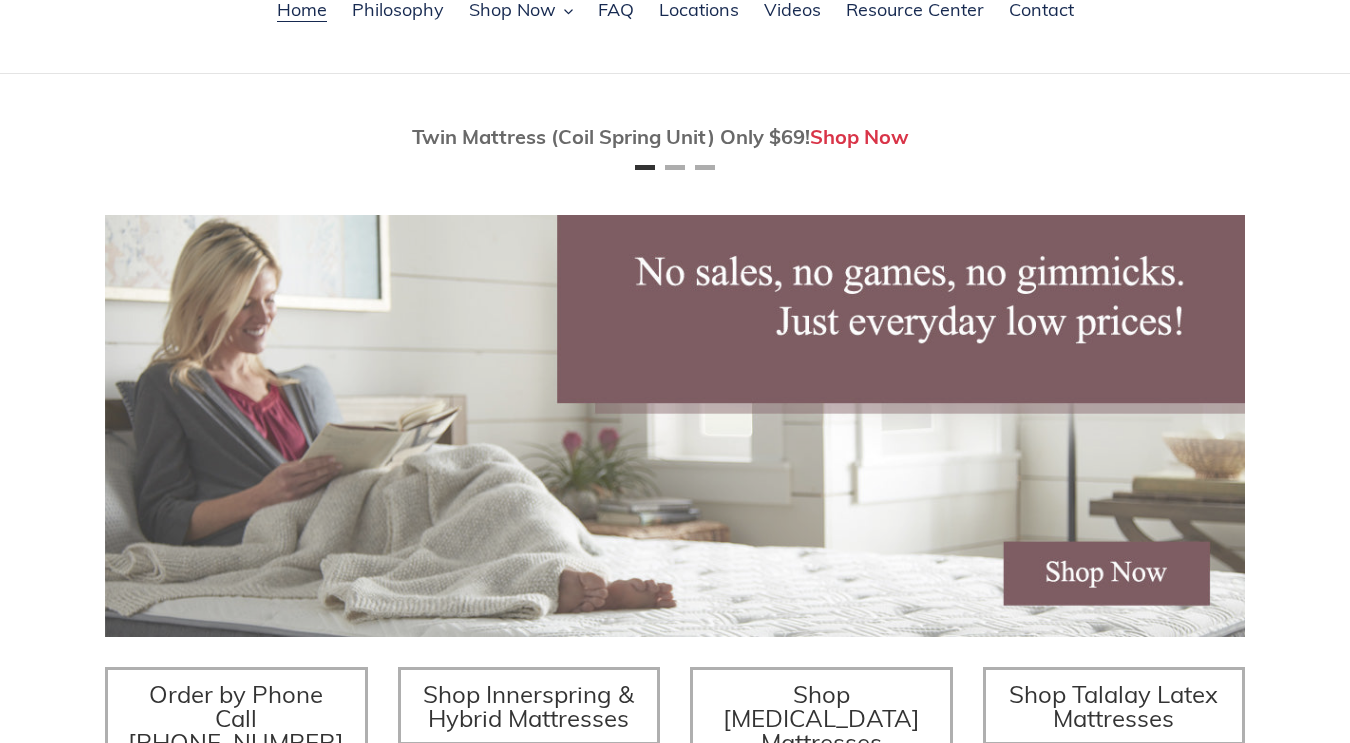 scroll, scrollTop: 185, scrollLeft: 0, axis: vertical 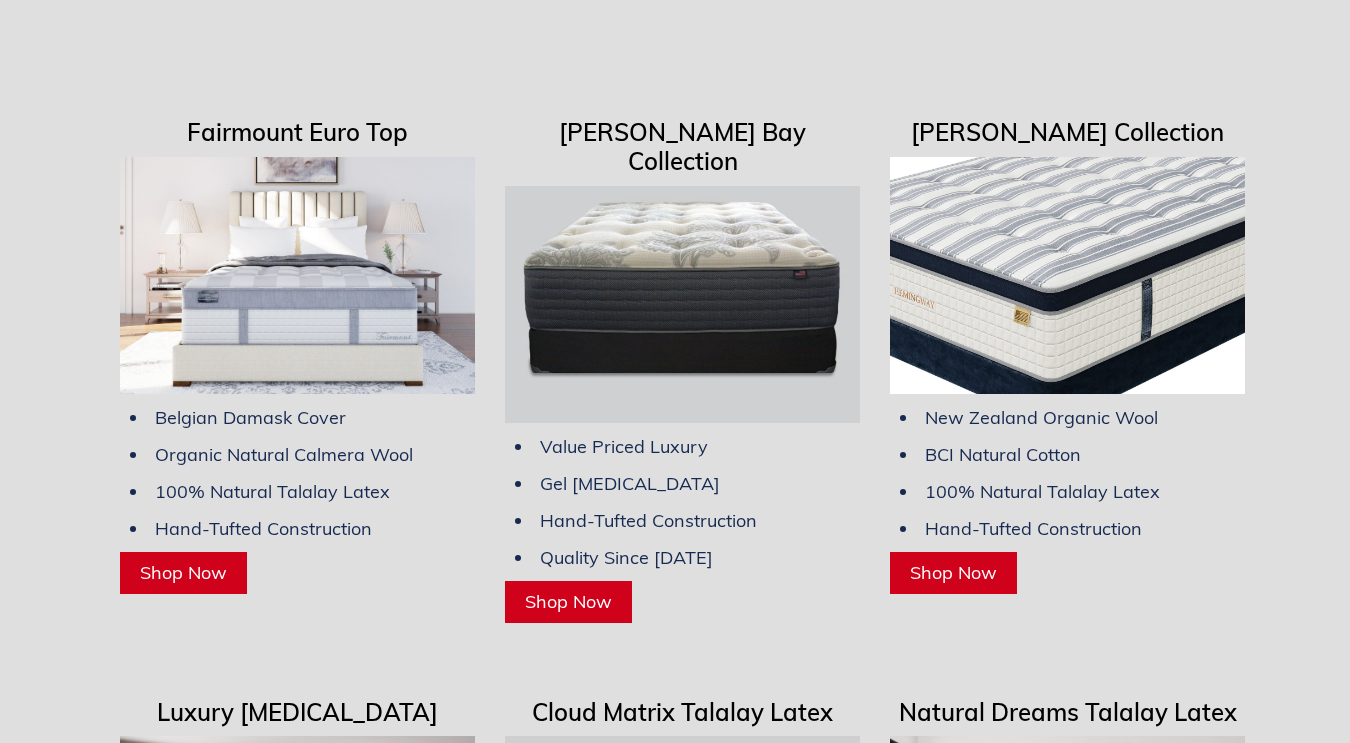 click on "Shop Now" at bounding box center [953, 572] 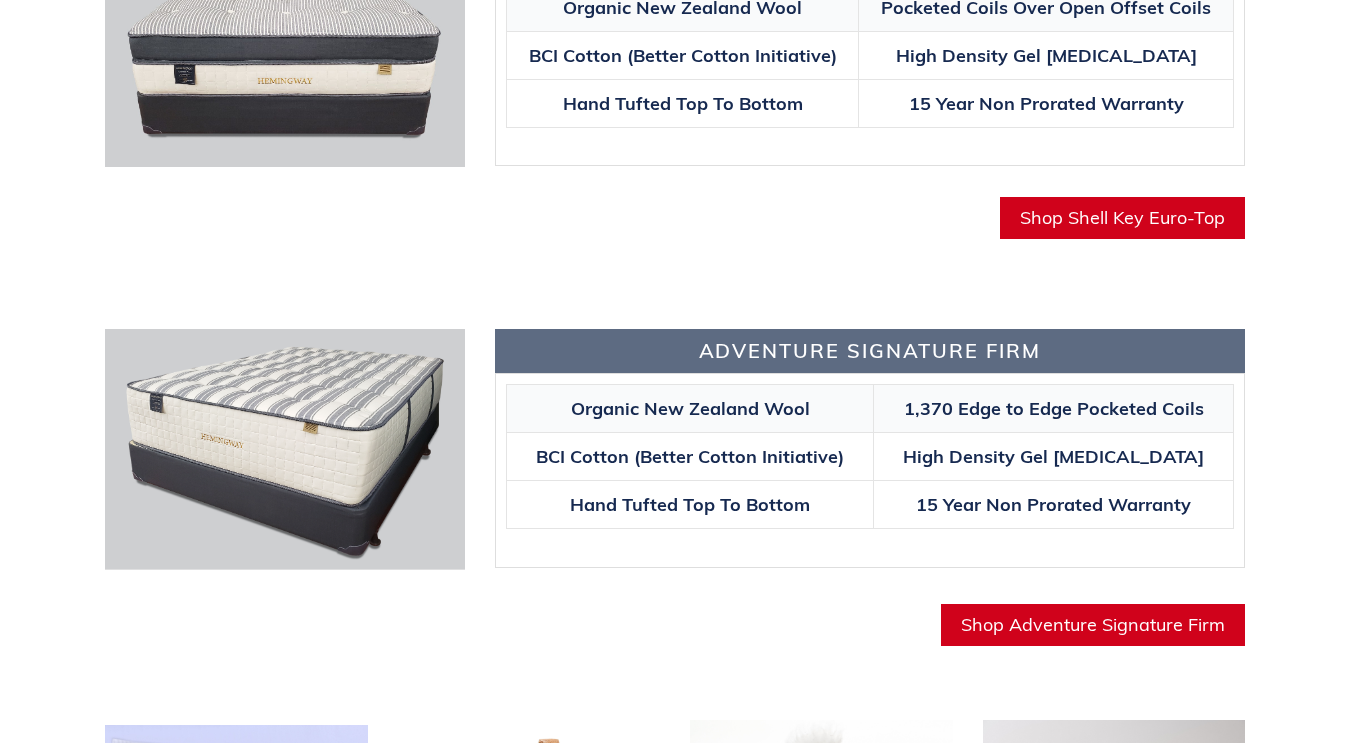 scroll, scrollTop: 1858, scrollLeft: 0, axis: vertical 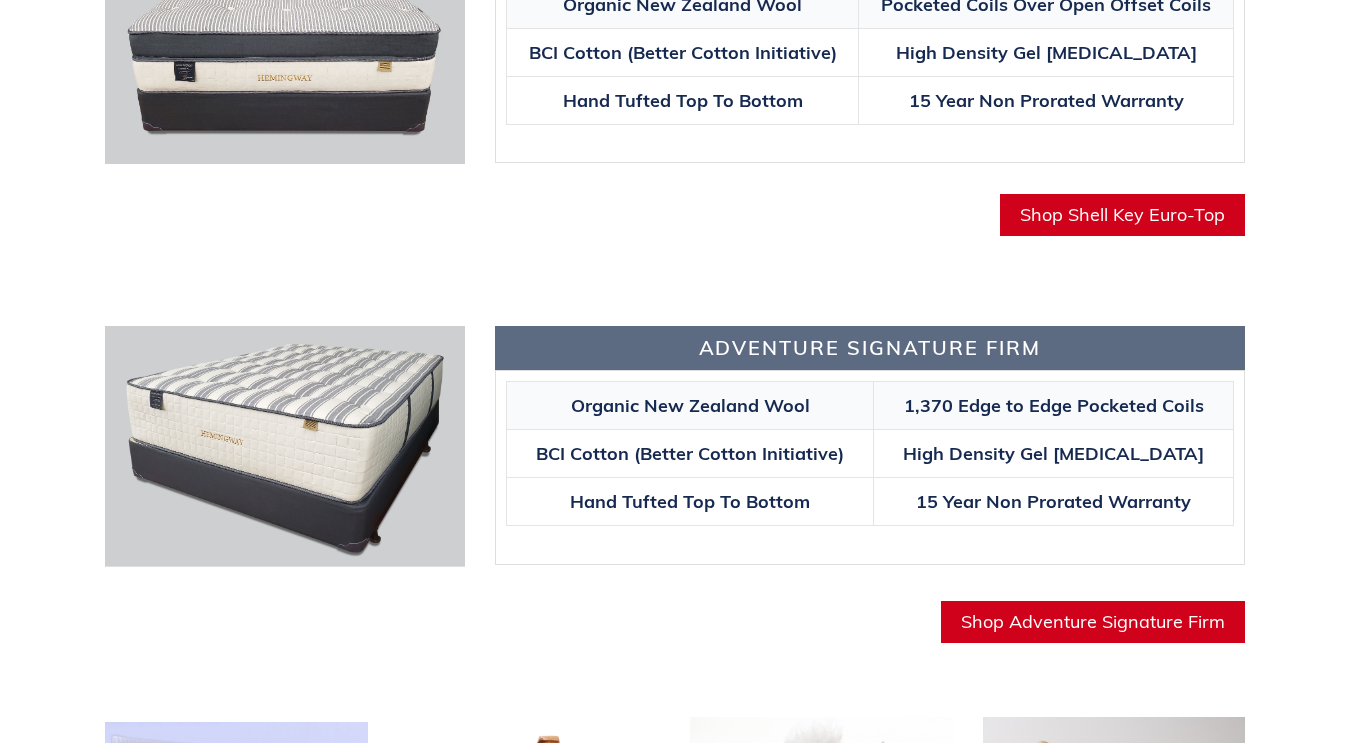 click on "Shop Adventure Signature Firm" at bounding box center (1093, 621) 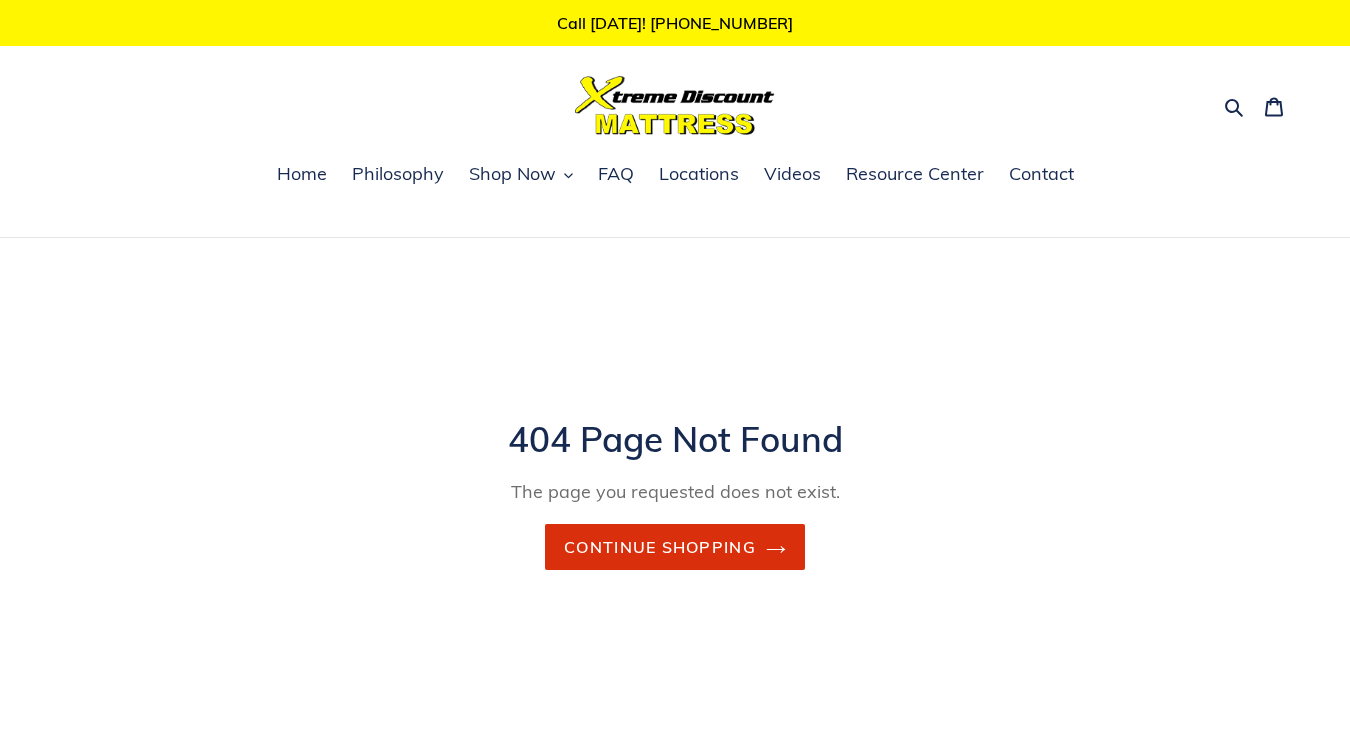 scroll, scrollTop: 0, scrollLeft: 0, axis: both 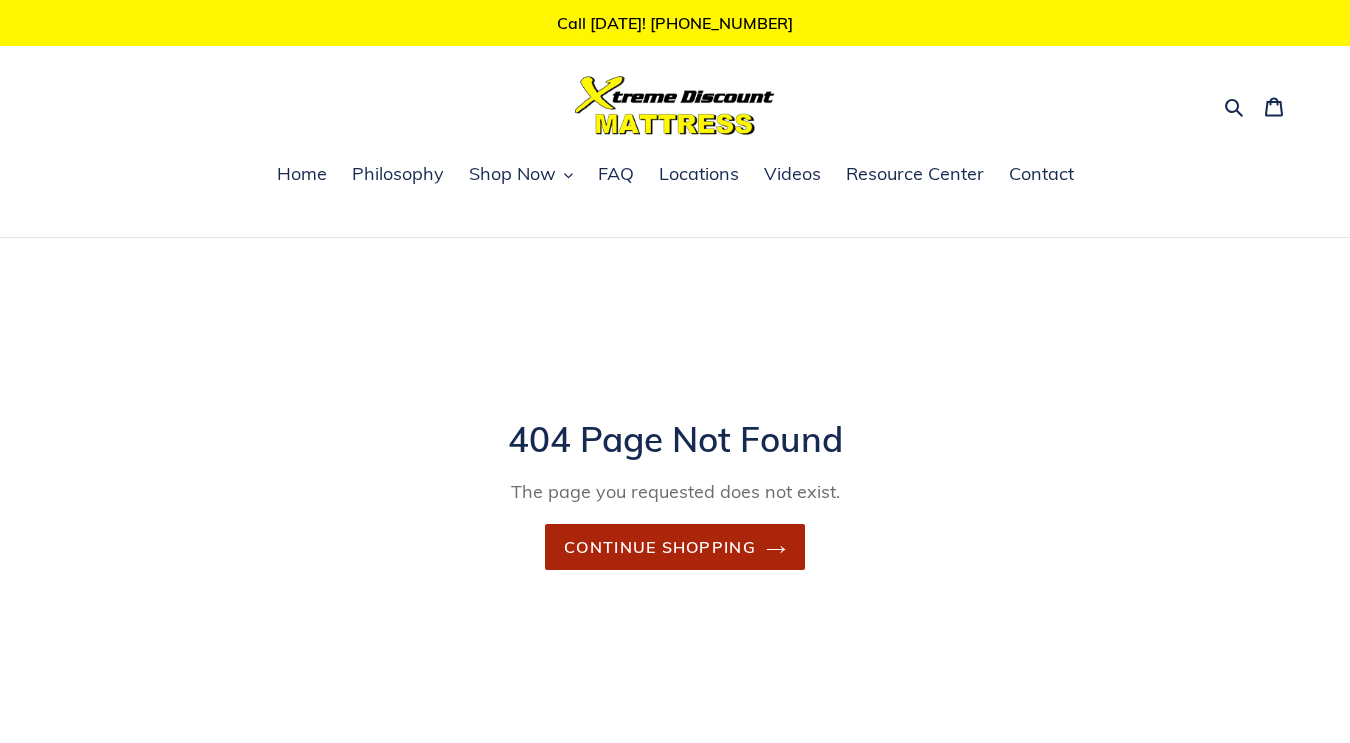 click on "Continue shopping" at bounding box center (675, 547) 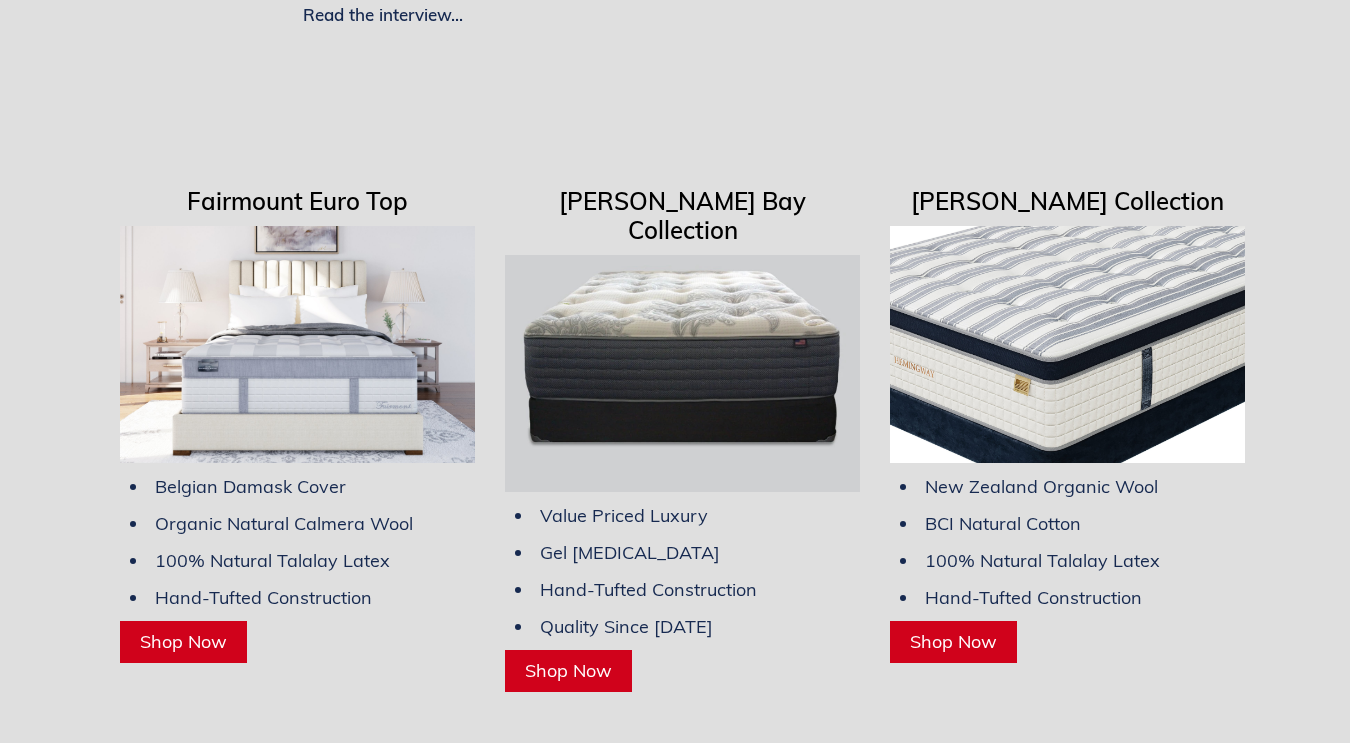 scroll, scrollTop: 5261, scrollLeft: 0, axis: vertical 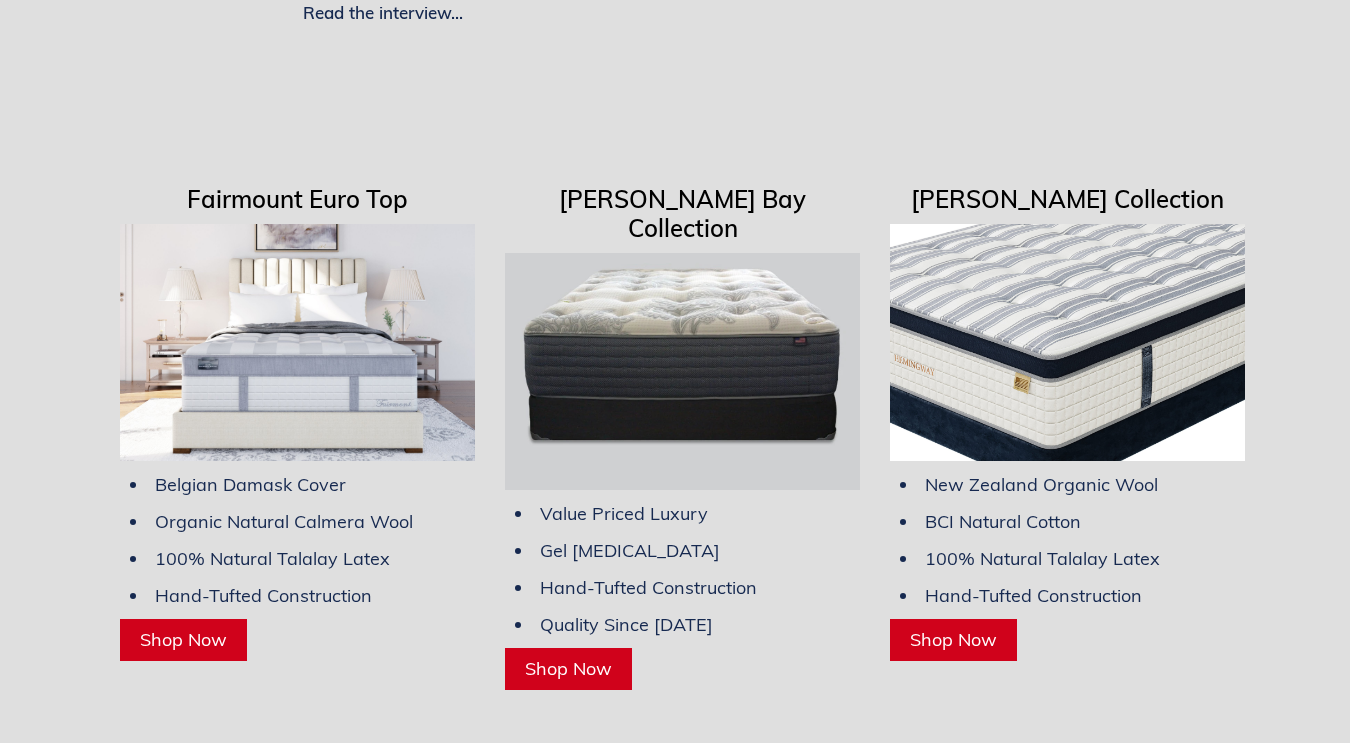 click on "Shop Now" at bounding box center [953, 639] 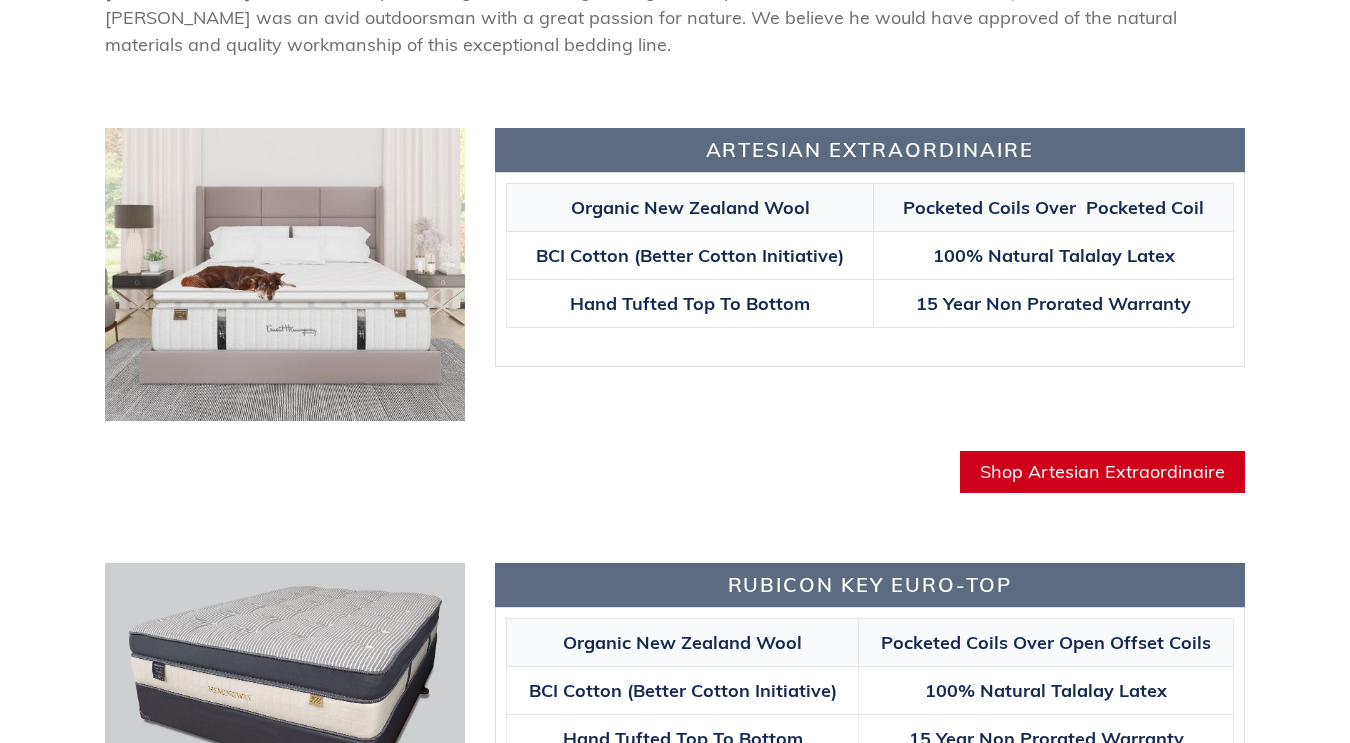 scroll, scrollTop: 866, scrollLeft: 0, axis: vertical 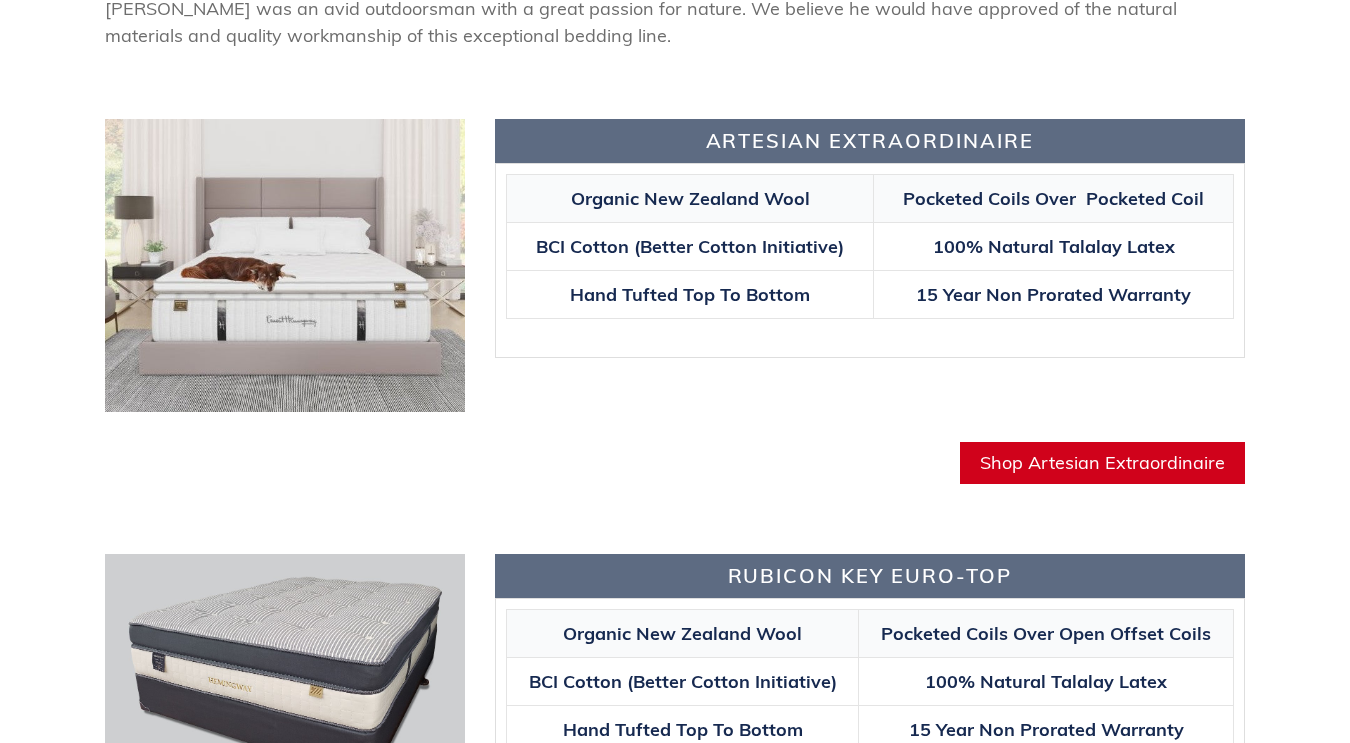 click on "Shop Artesian Extraordinaire" at bounding box center [1102, 462] 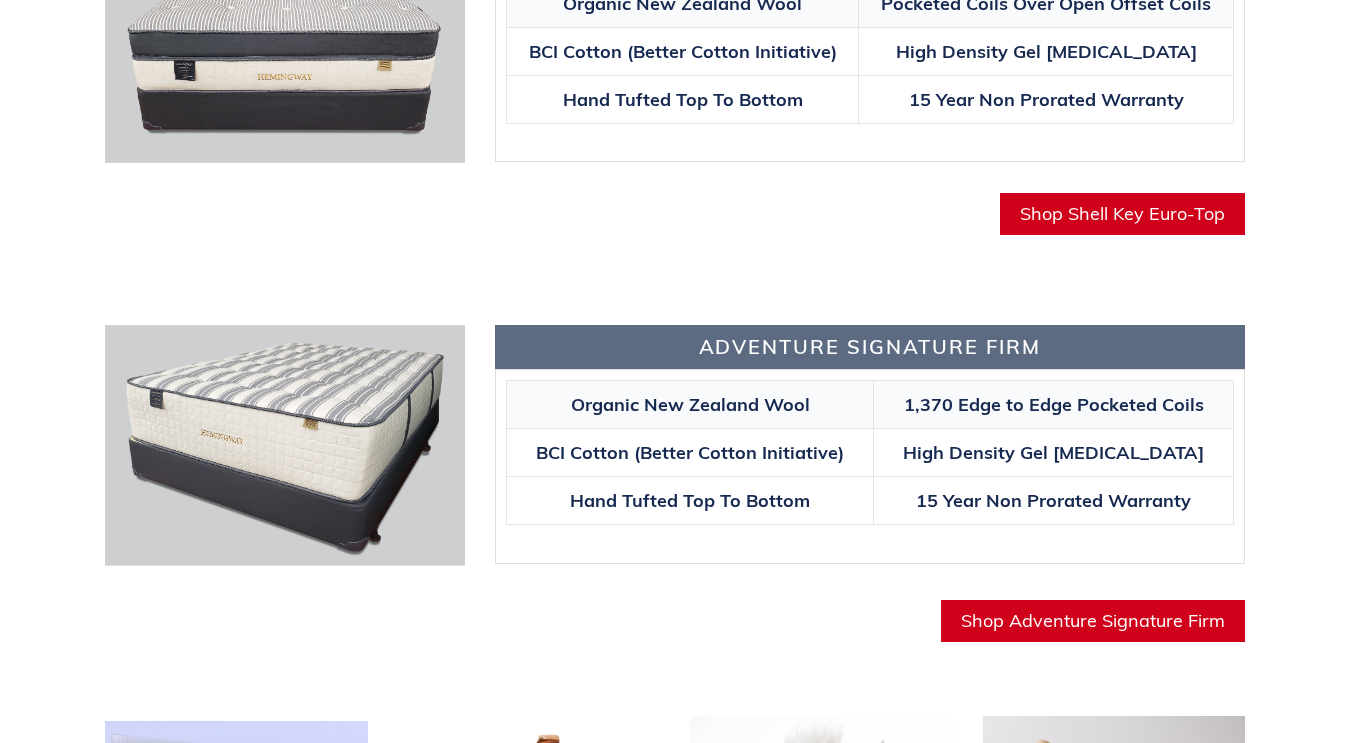 scroll, scrollTop: 1862, scrollLeft: 0, axis: vertical 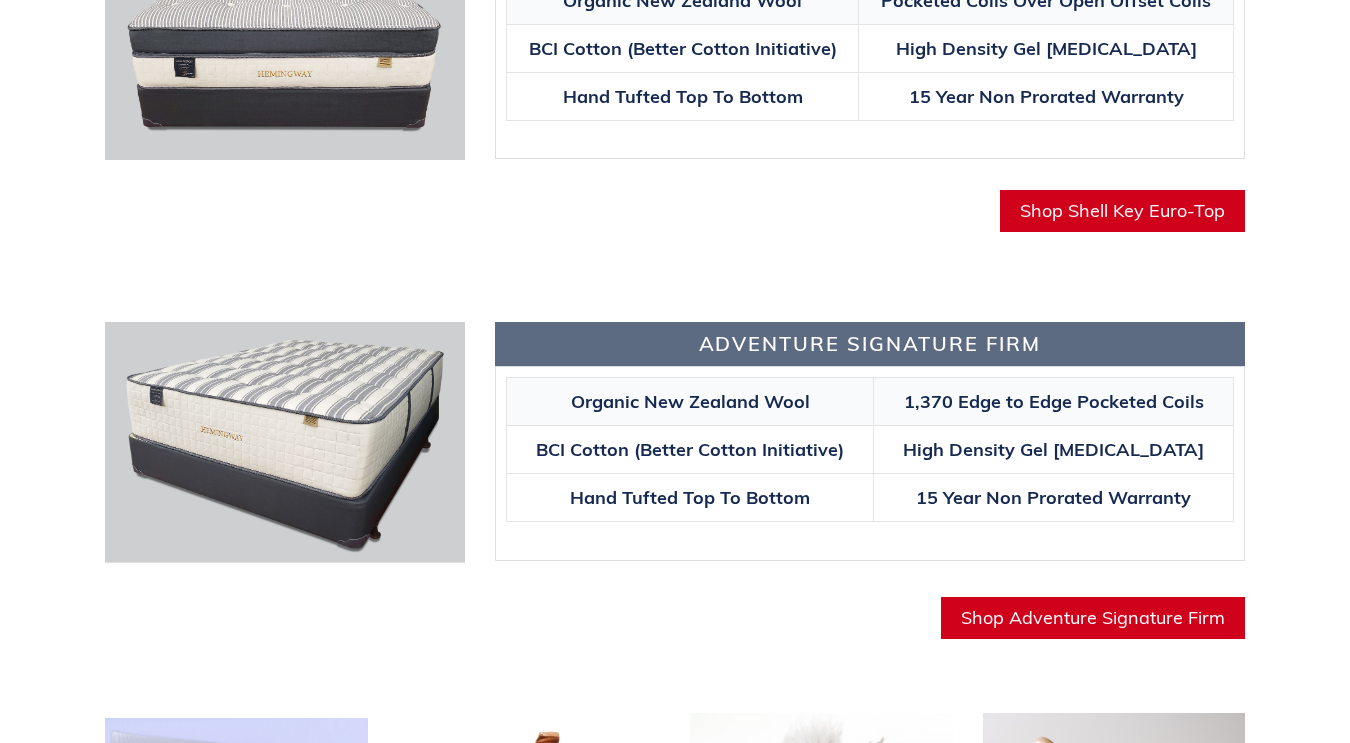 click on "Shop Adventure Signature Firm" at bounding box center (1093, 617) 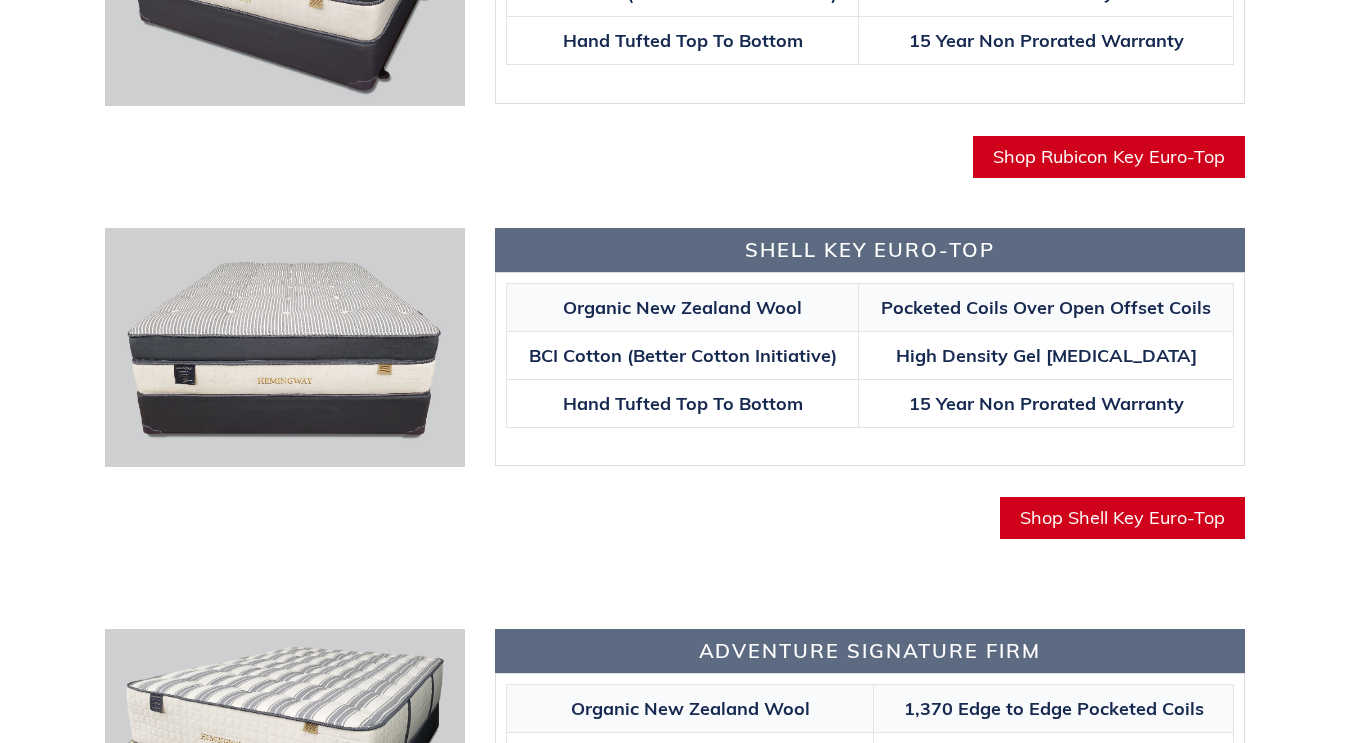 scroll, scrollTop: 1529, scrollLeft: 0, axis: vertical 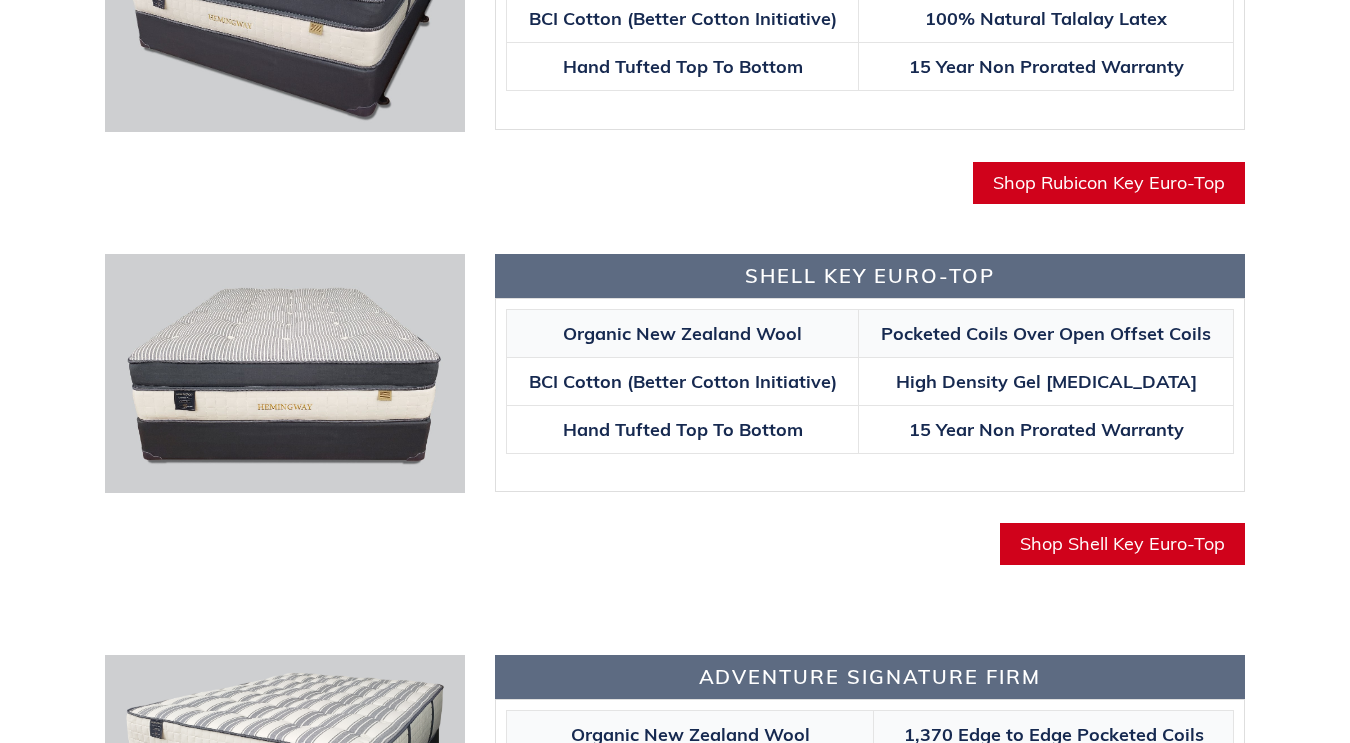click on "Shop Shell Key Euro-Top" at bounding box center [1122, 543] 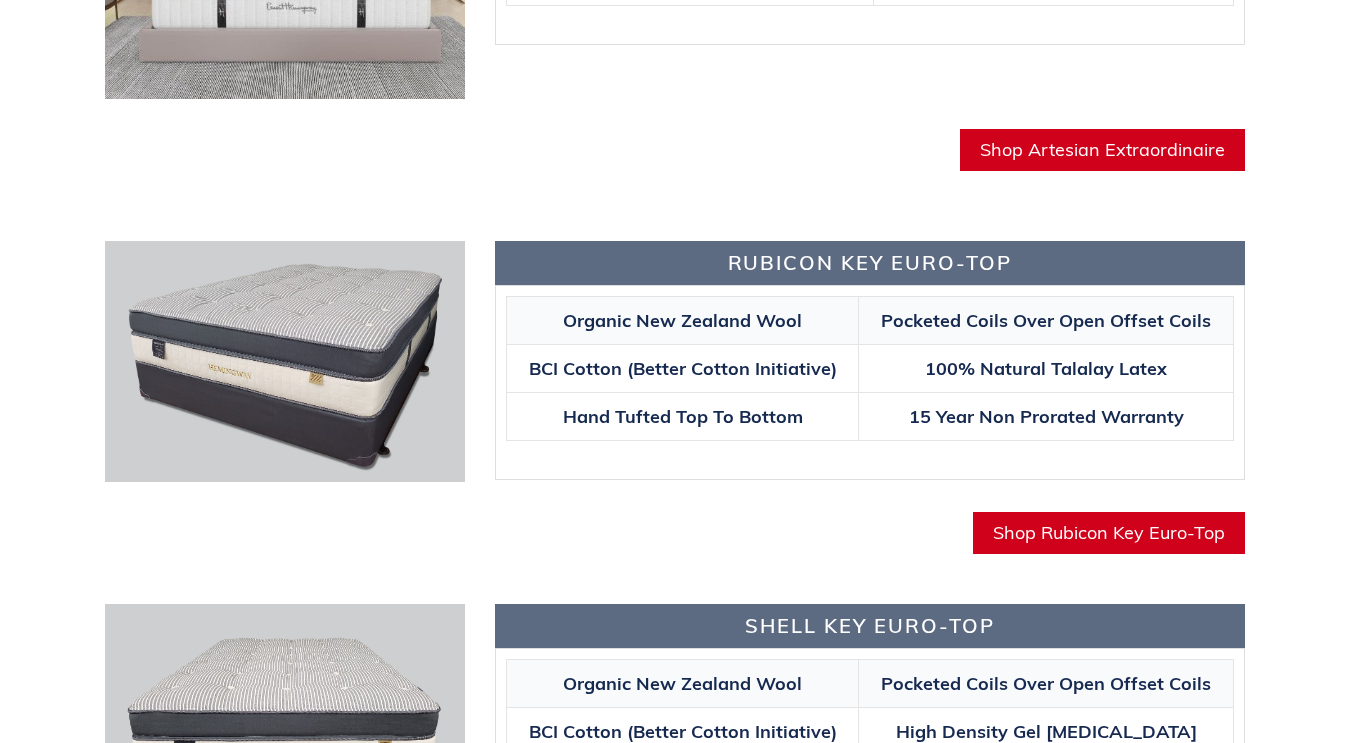 scroll, scrollTop: 1178, scrollLeft: 0, axis: vertical 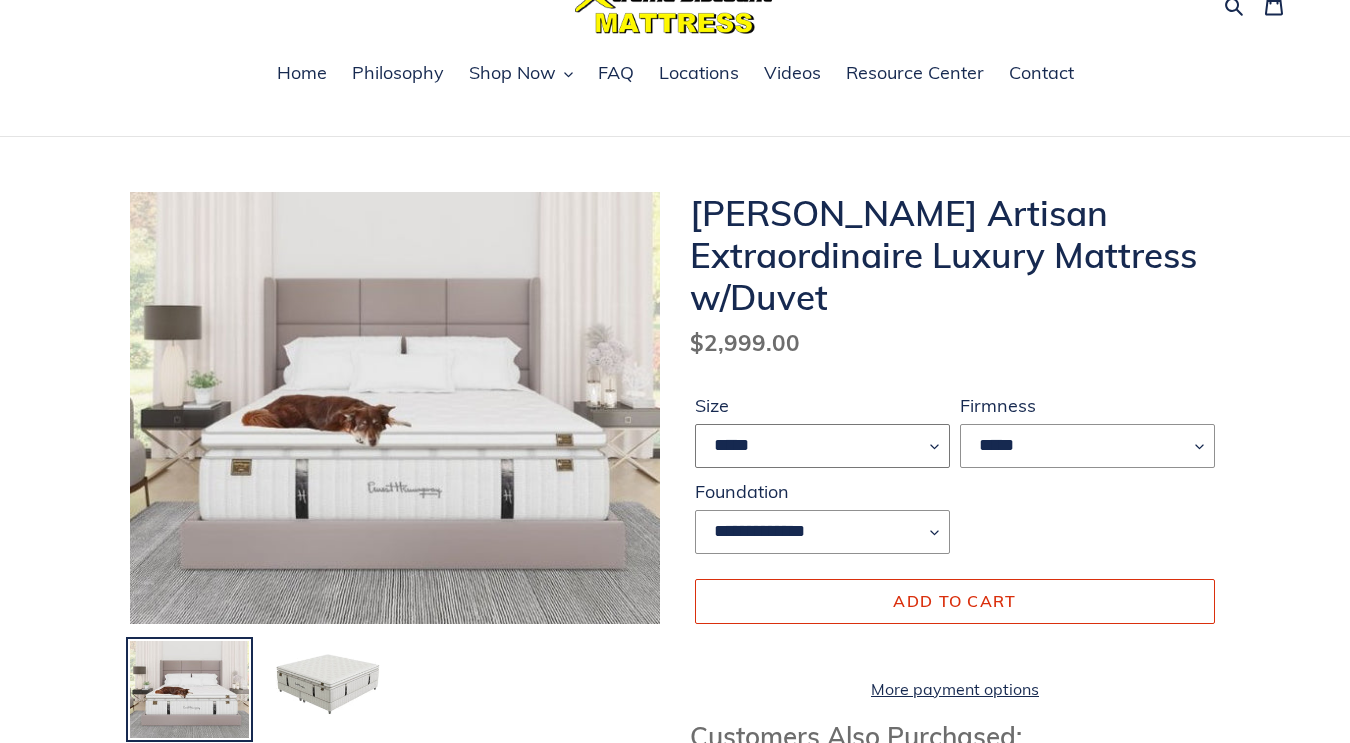 select on "****" 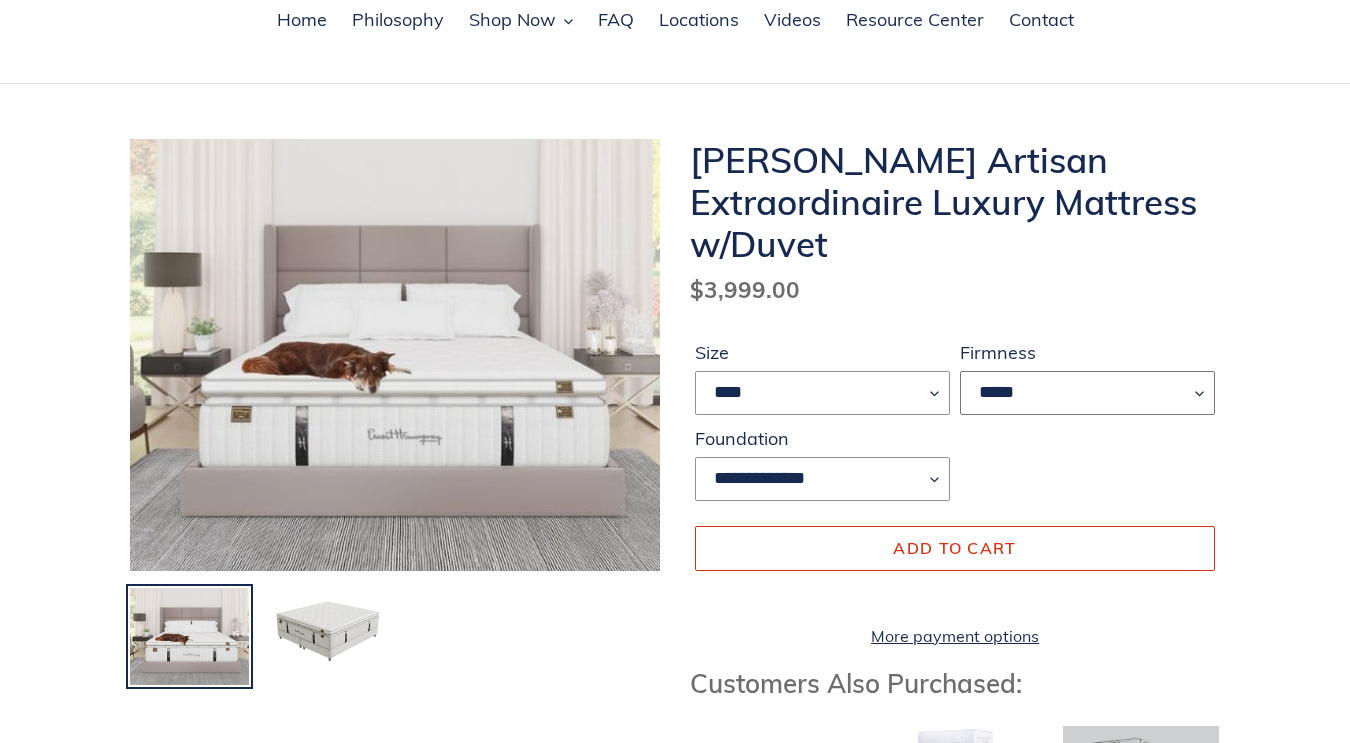 scroll, scrollTop: 156, scrollLeft: 0, axis: vertical 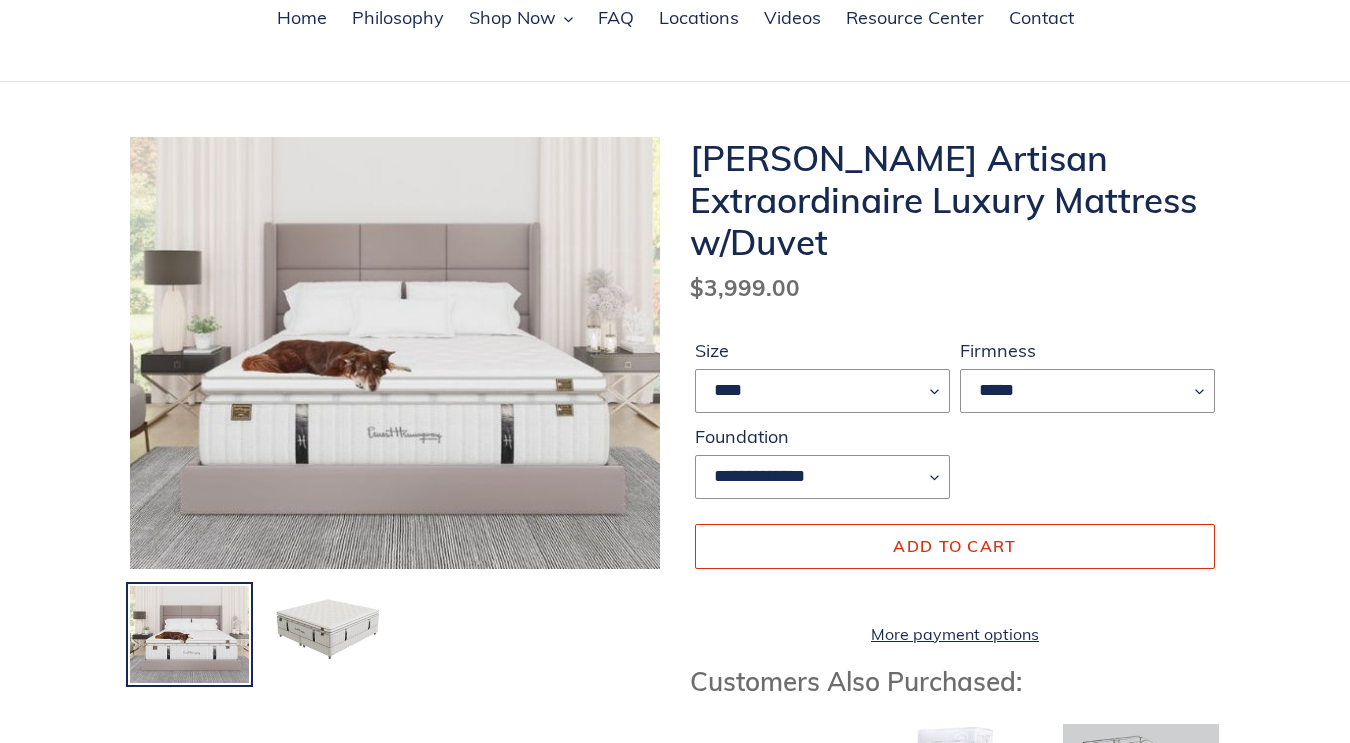 click on "**********" at bounding box center (955, 423) 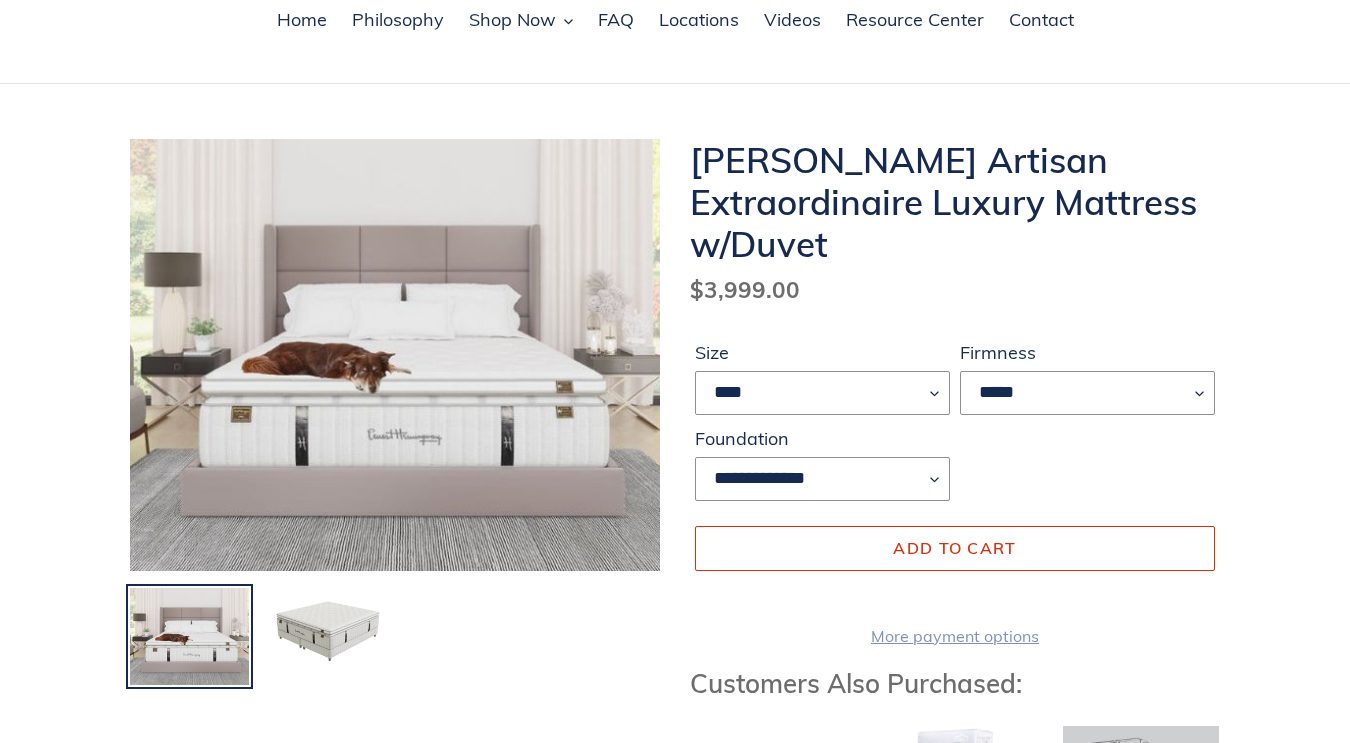 scroll, scrollTop: 152, scrollLeft: 0, axis: vertical 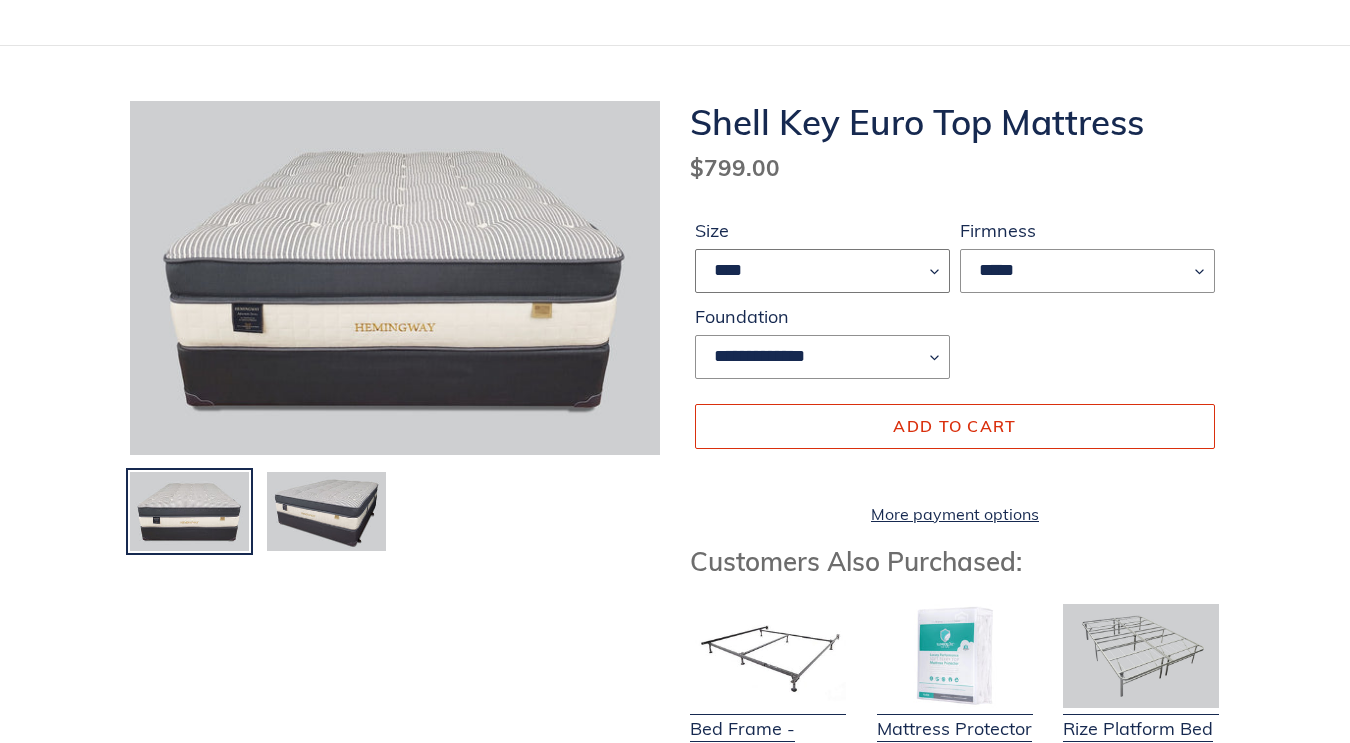 select on "****" 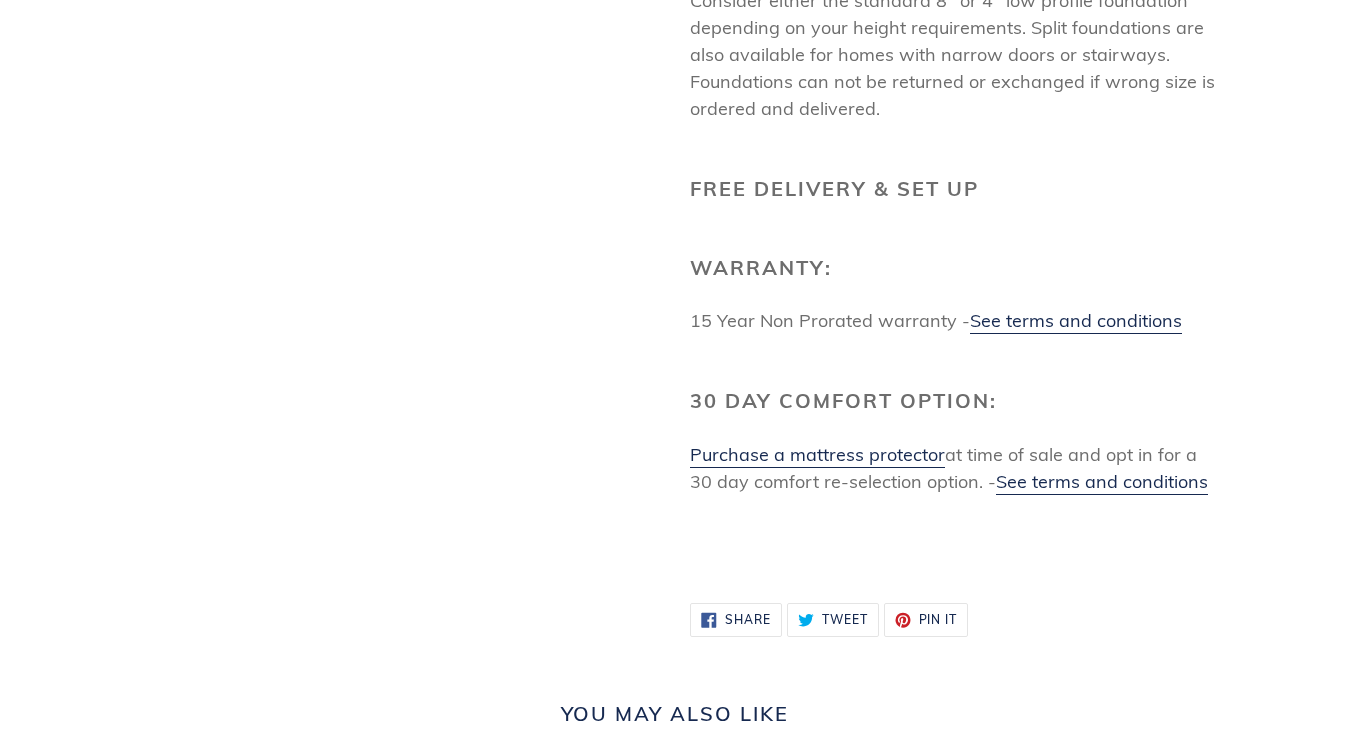scroll, scrollTop: 2879, scrollLeft: 0, axis: vertical 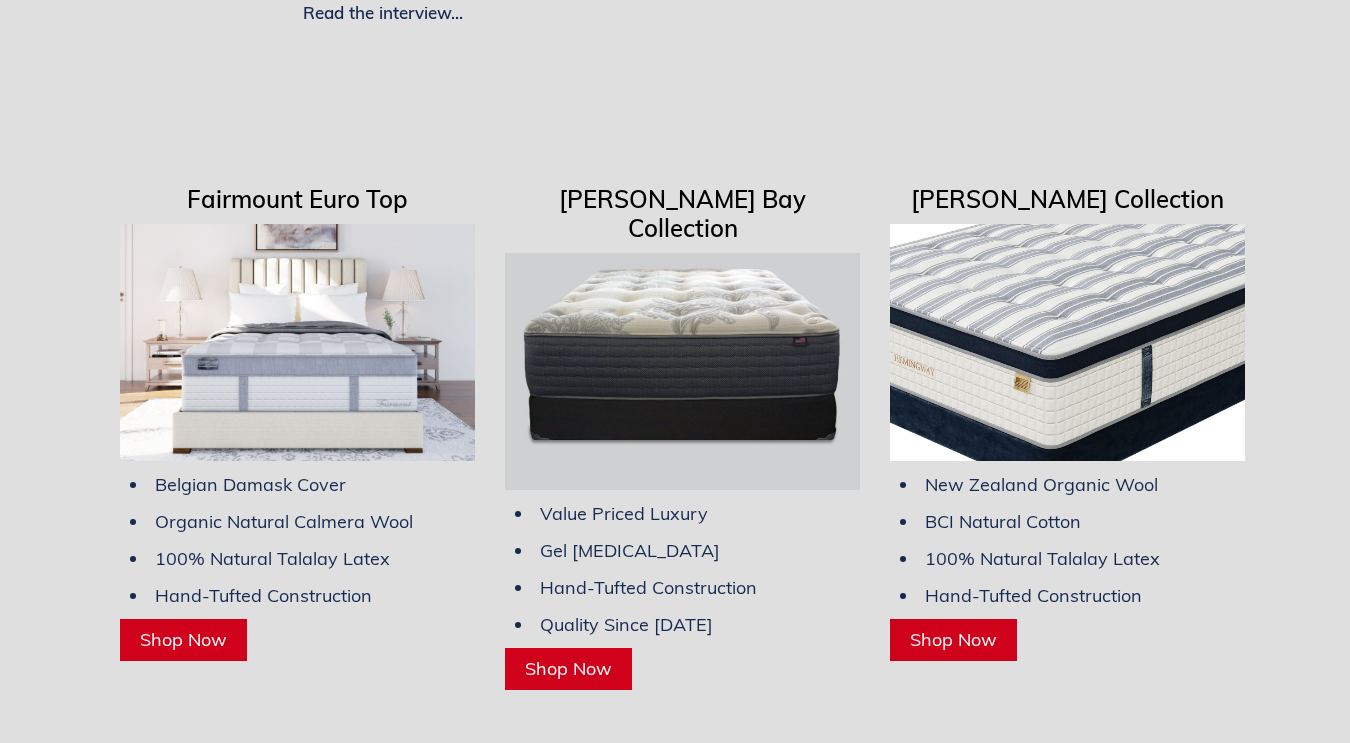 click at bounding box center [682, 371] 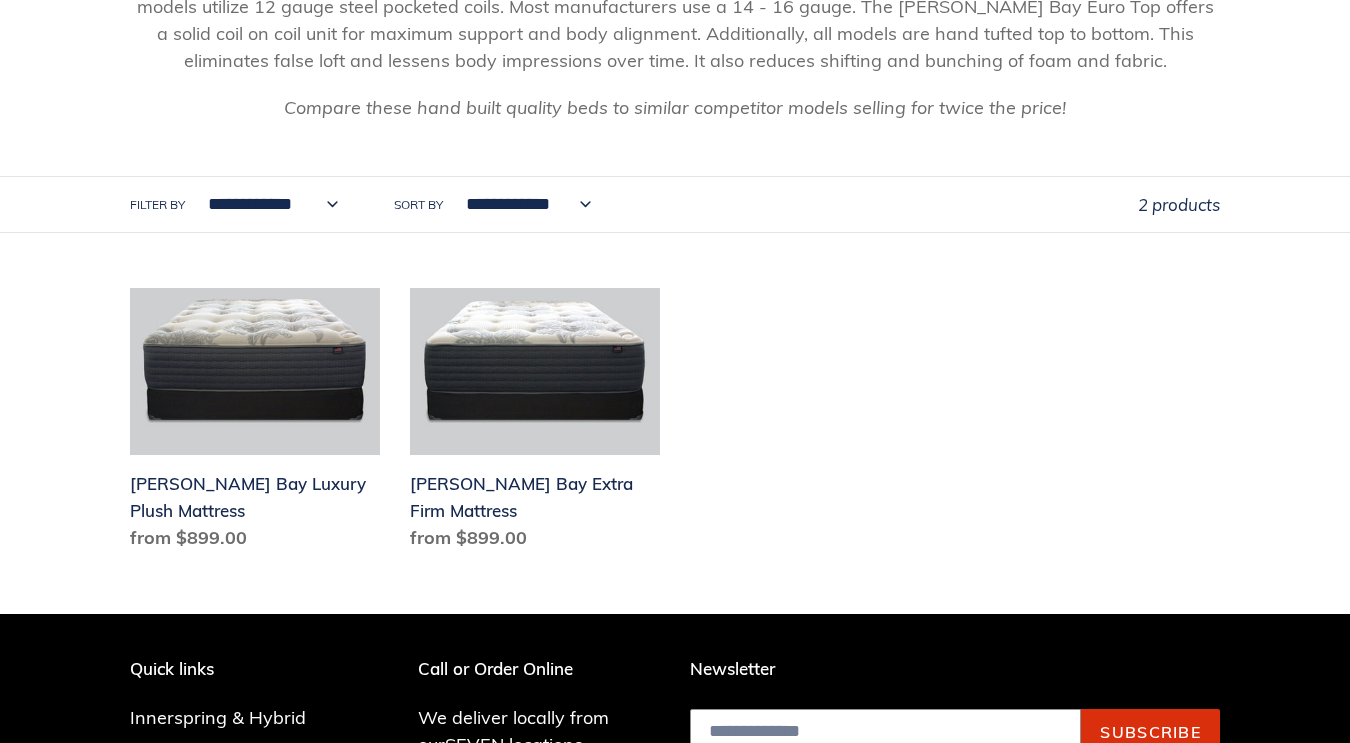 scroll, scrollTop: 776, scrollLeft: 0, axis: vertical 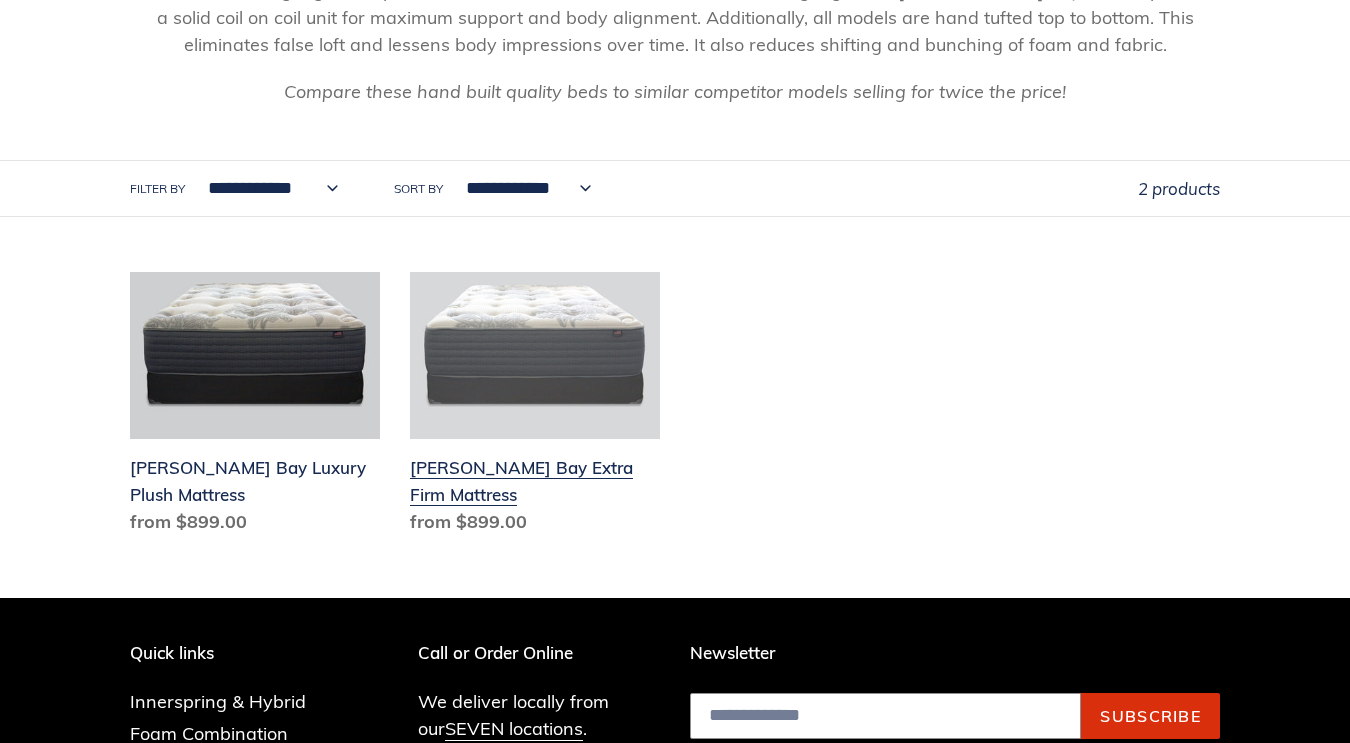 click on "[PERSON_NAME] Bay Extra Firm Mattress" at bounding box center [535, 407] 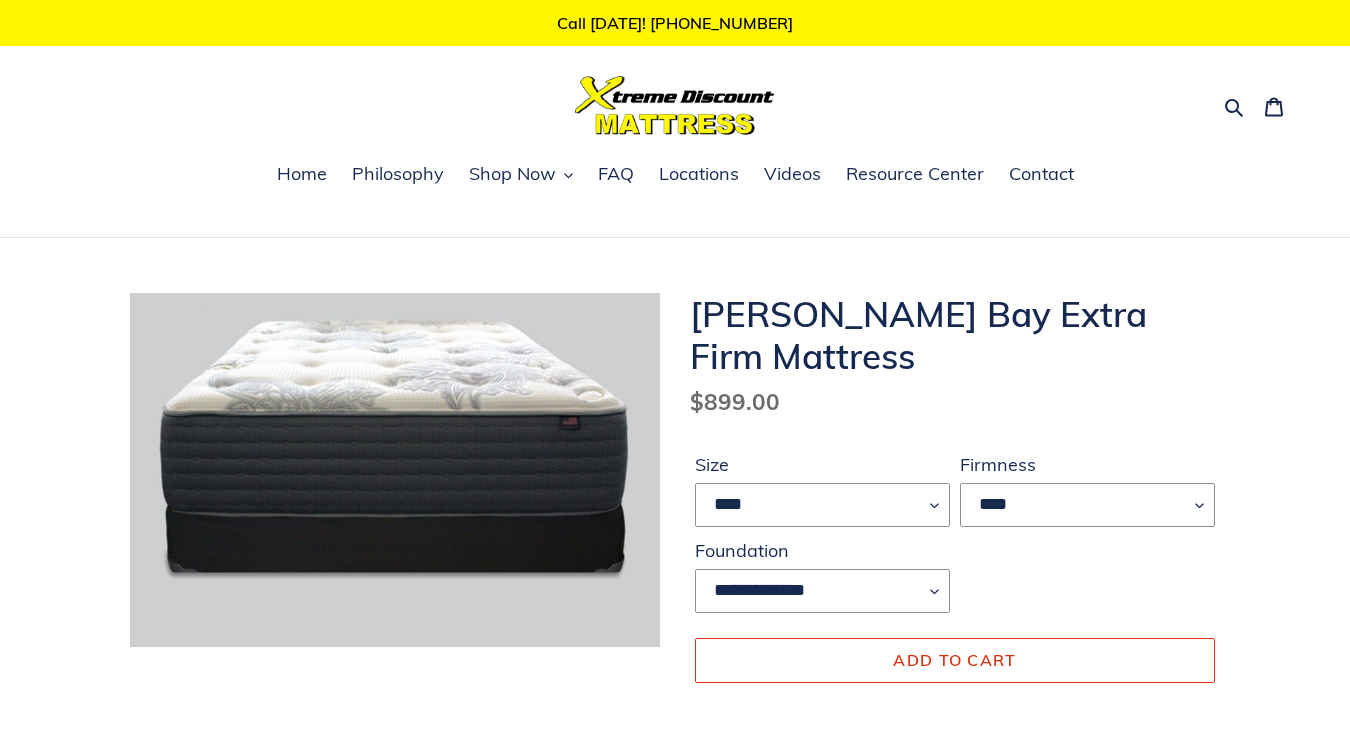scroll, scrollTop: 0, scrollLeft: 0, axis: both 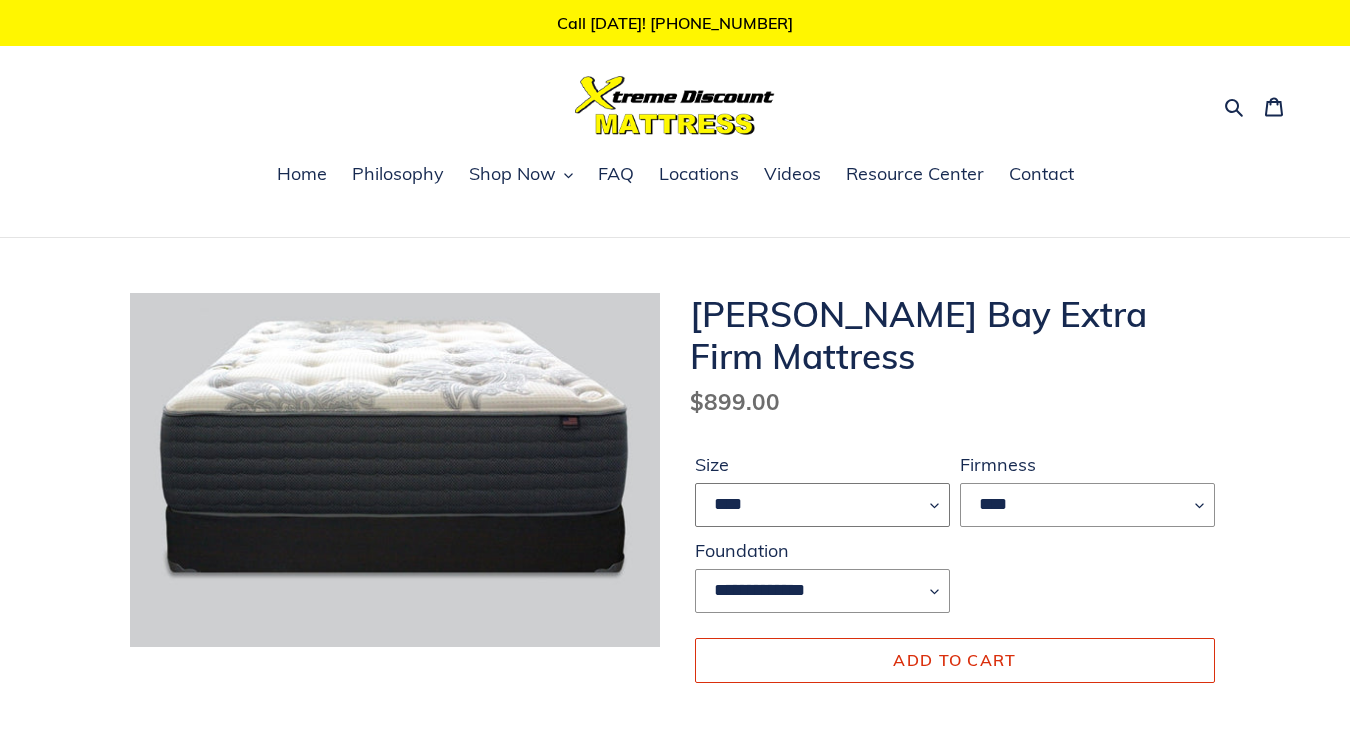 select on "****" 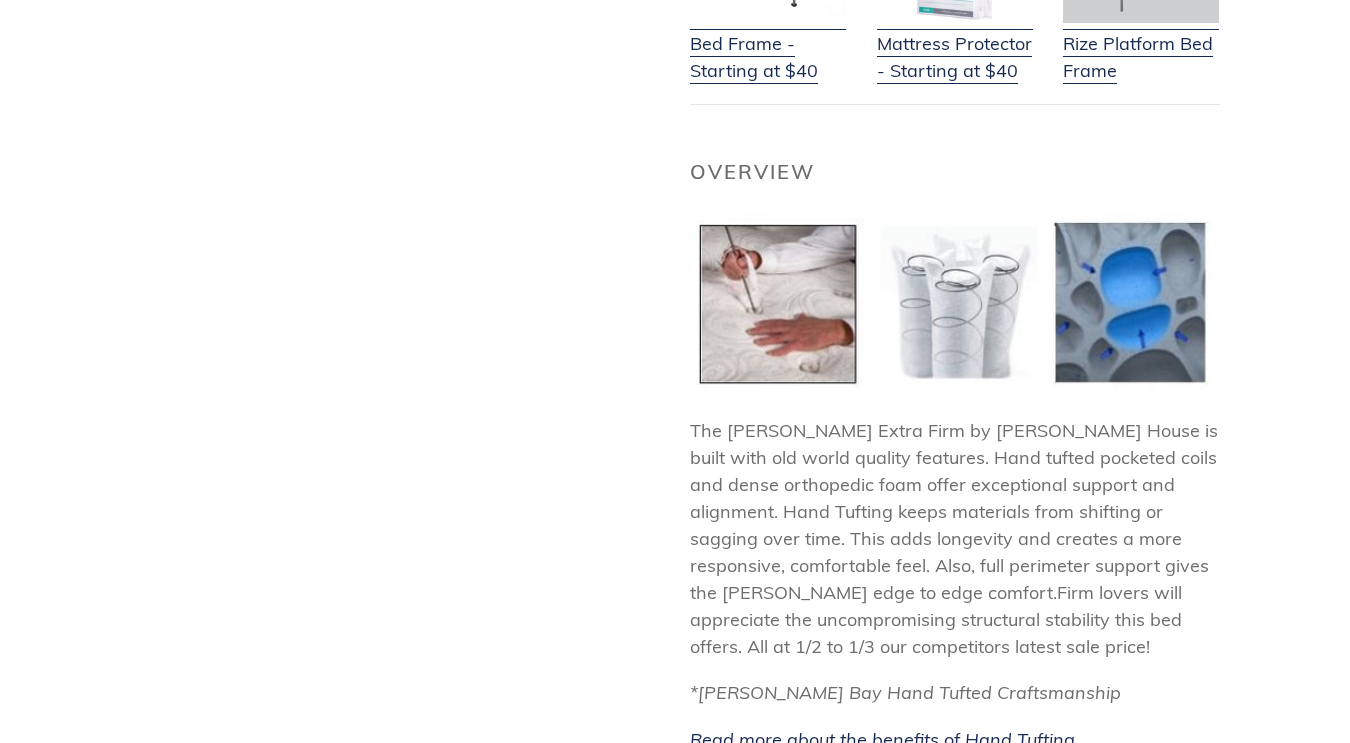 scroll, scrollTop: 920, scrollLeft: 0, axis: vertical 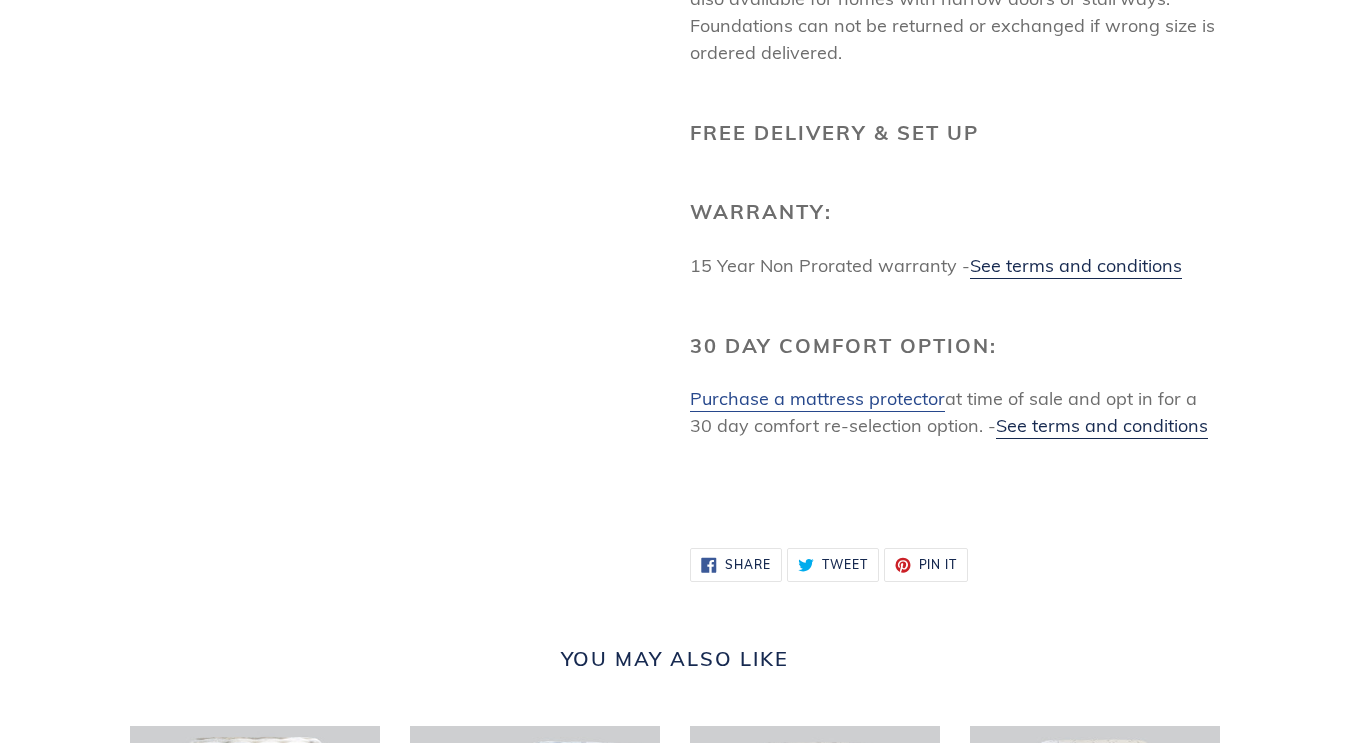 click on "Purchase a mattress protector" at bounding box center (817, 398) 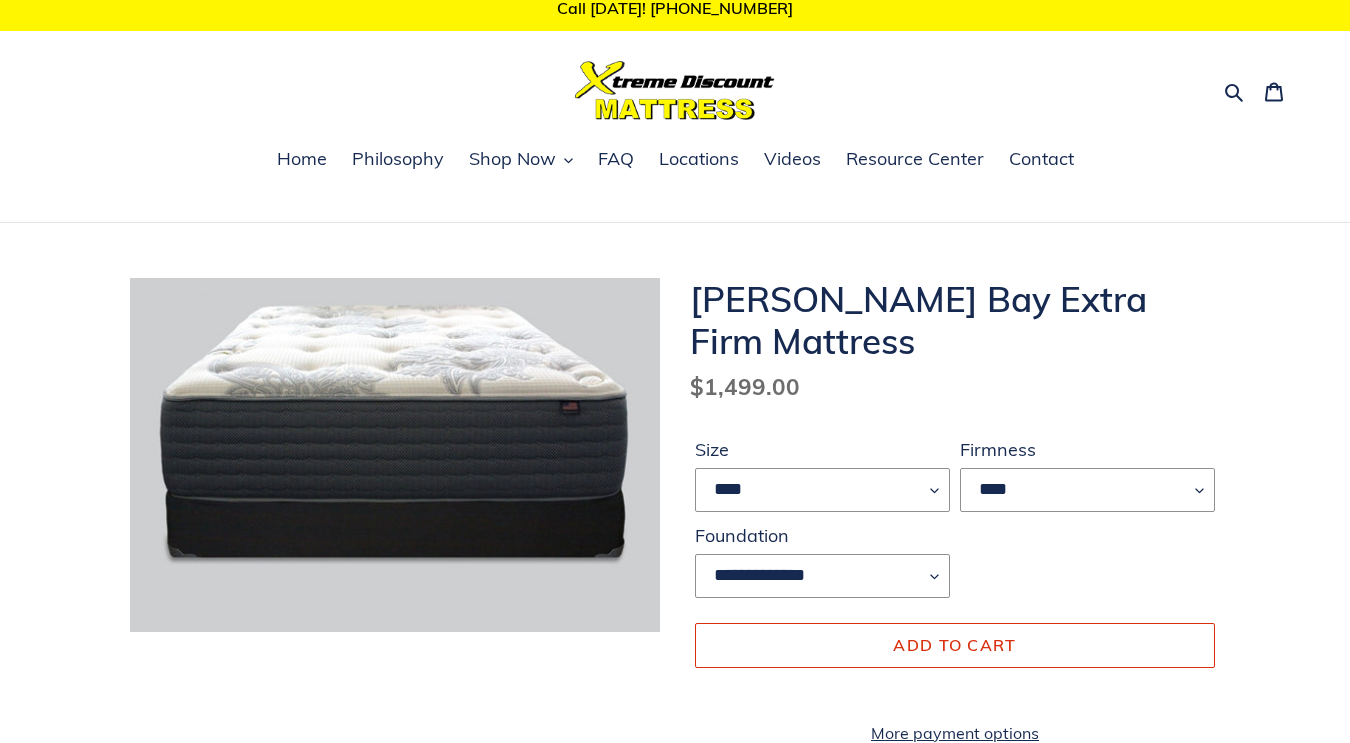 scroll, scrollTop: 28, scrollLeft: 0, axis: vertical 